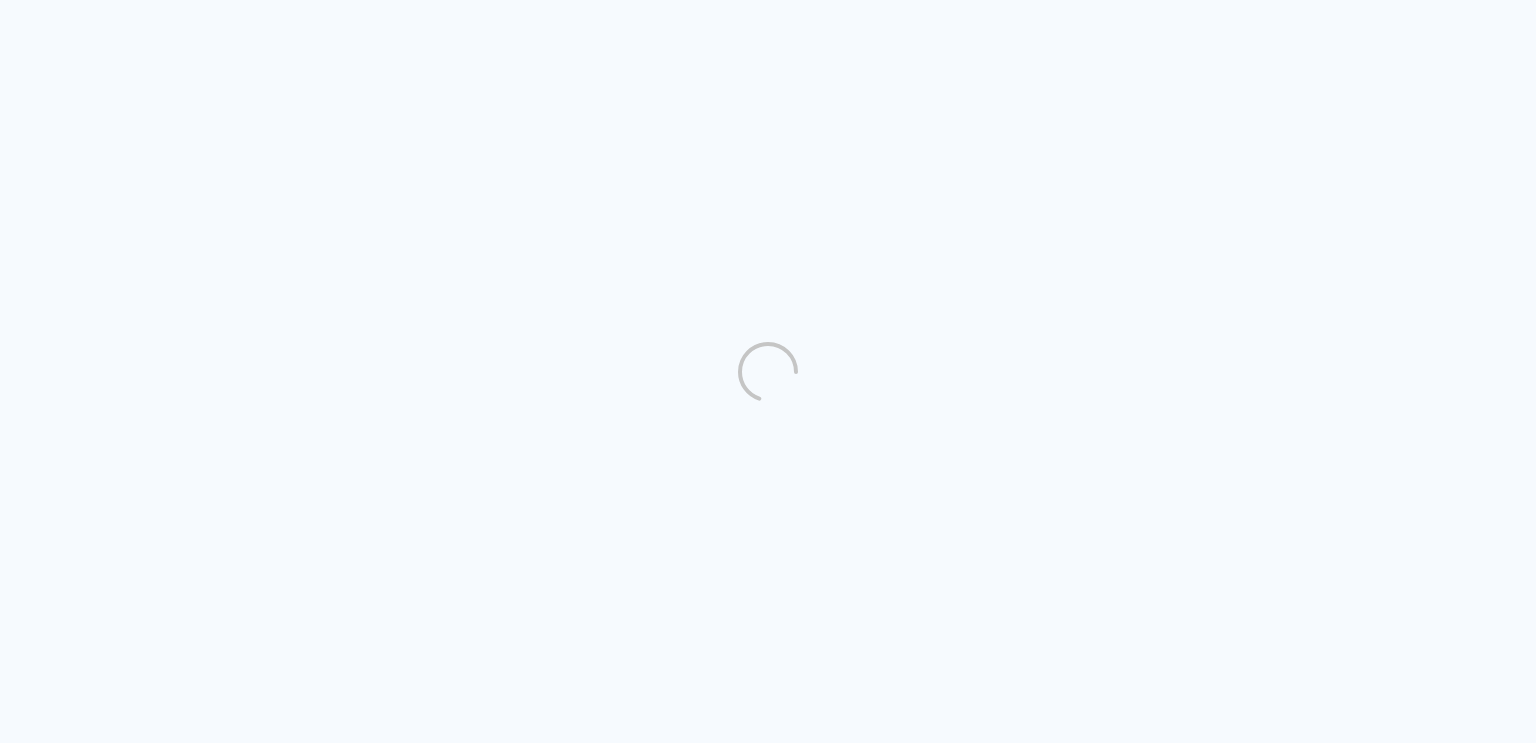 scroll, scrollTop: 0, scrollLeft: 0, axis: both 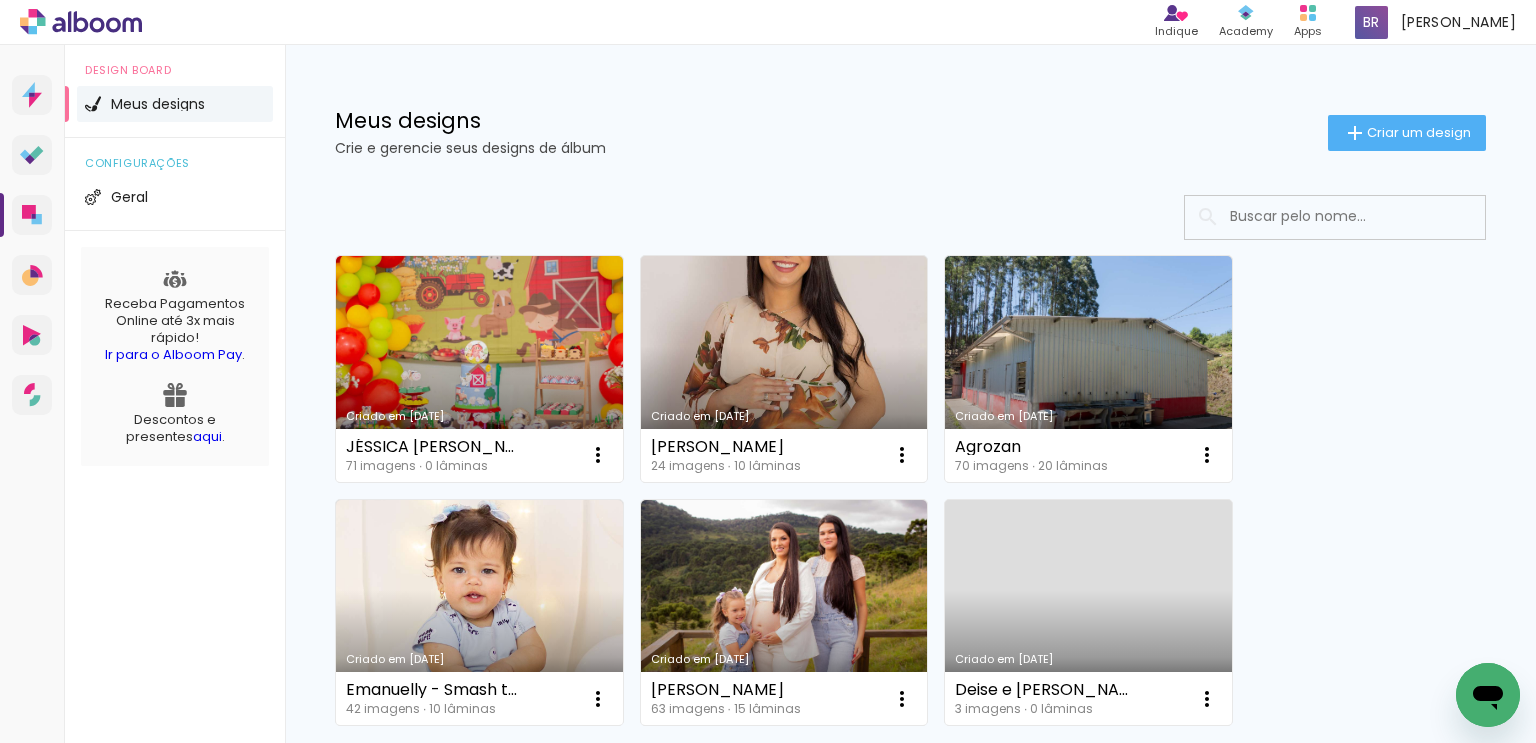 click on "Criado em 08/07/25 JÉSSICA LUCIANO ZANDONADI 71 imagens  ∙ 0 lâminas  Abrir Fazer uma cópia Excluir Criado em 06/05/25 Bianca Ribeiro 24 imagens  ∙ 10 lâminas  Abrir Fazer uma cópia Excluir Criado em 03/04/25 Agrozan 70 imagens  ∙ 20 lâminas  Abrir Fazer uma cópia Excluir Criado em 29/11/24 Emanuelly - Smash the Cake 42 imagens  ∙ 10 lâminas  Abrir Fazer uma cópia Excluir Criado em 28/11/24 Marília Fernandes 63 imagens  ∙ 15 lâminas  Abrir Fazer uma cópia Excluir Criado em 15/08/23 Deise e Filipe 3 imagens  ∙ 0 lâminas  Abrir Fazer uma cópia Excluir" at bounding box center (910, 489) 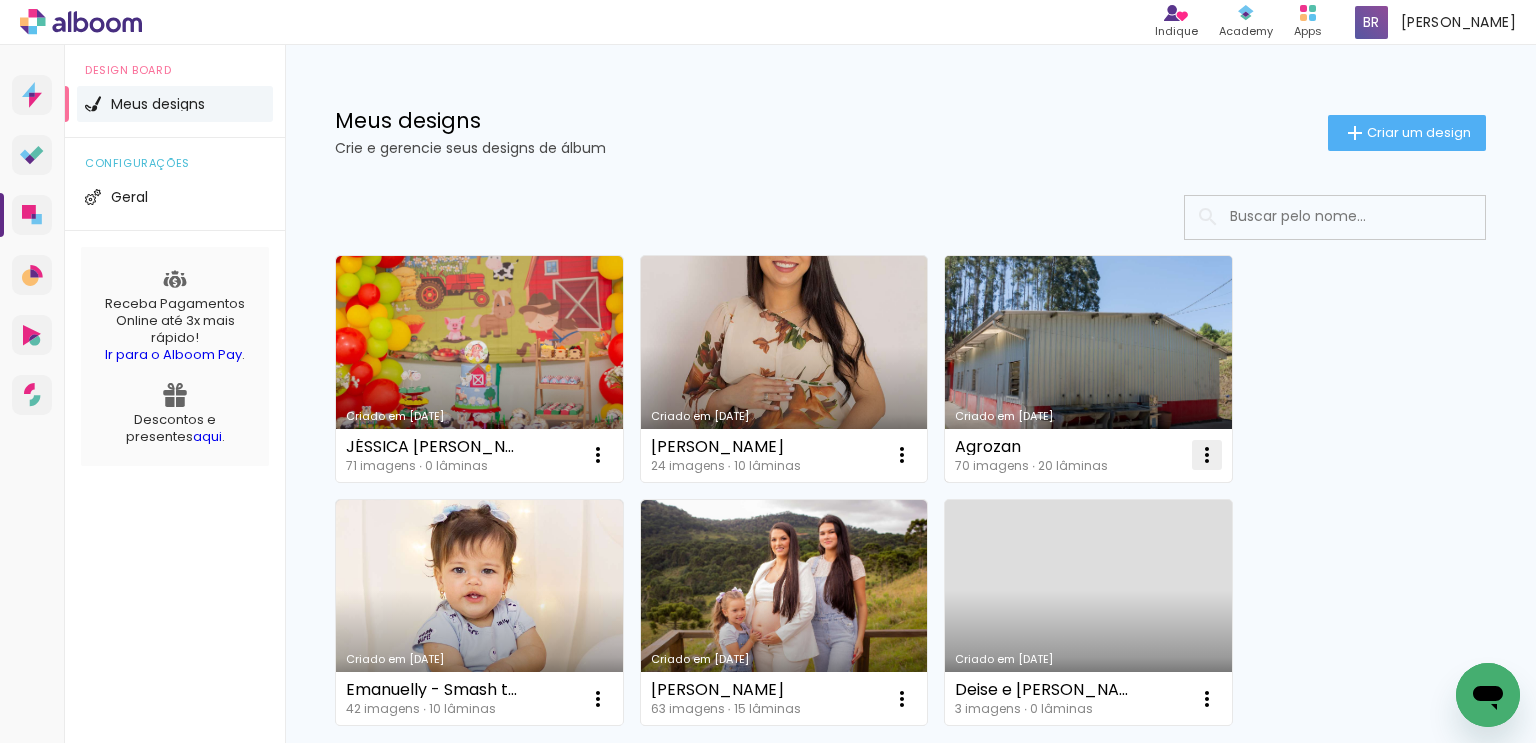 click at bounding box center [598, 455] 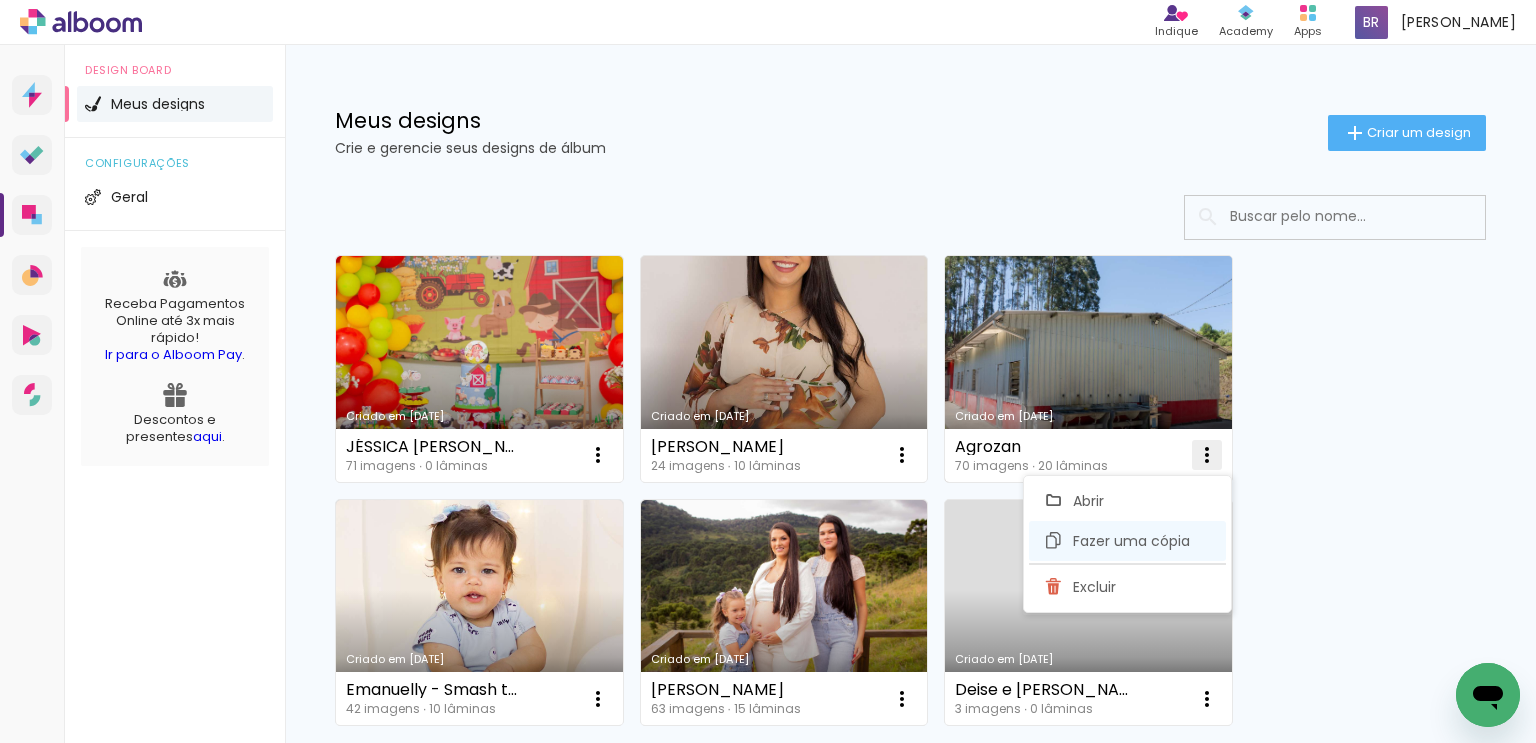 click on "Fazer uma cópia" 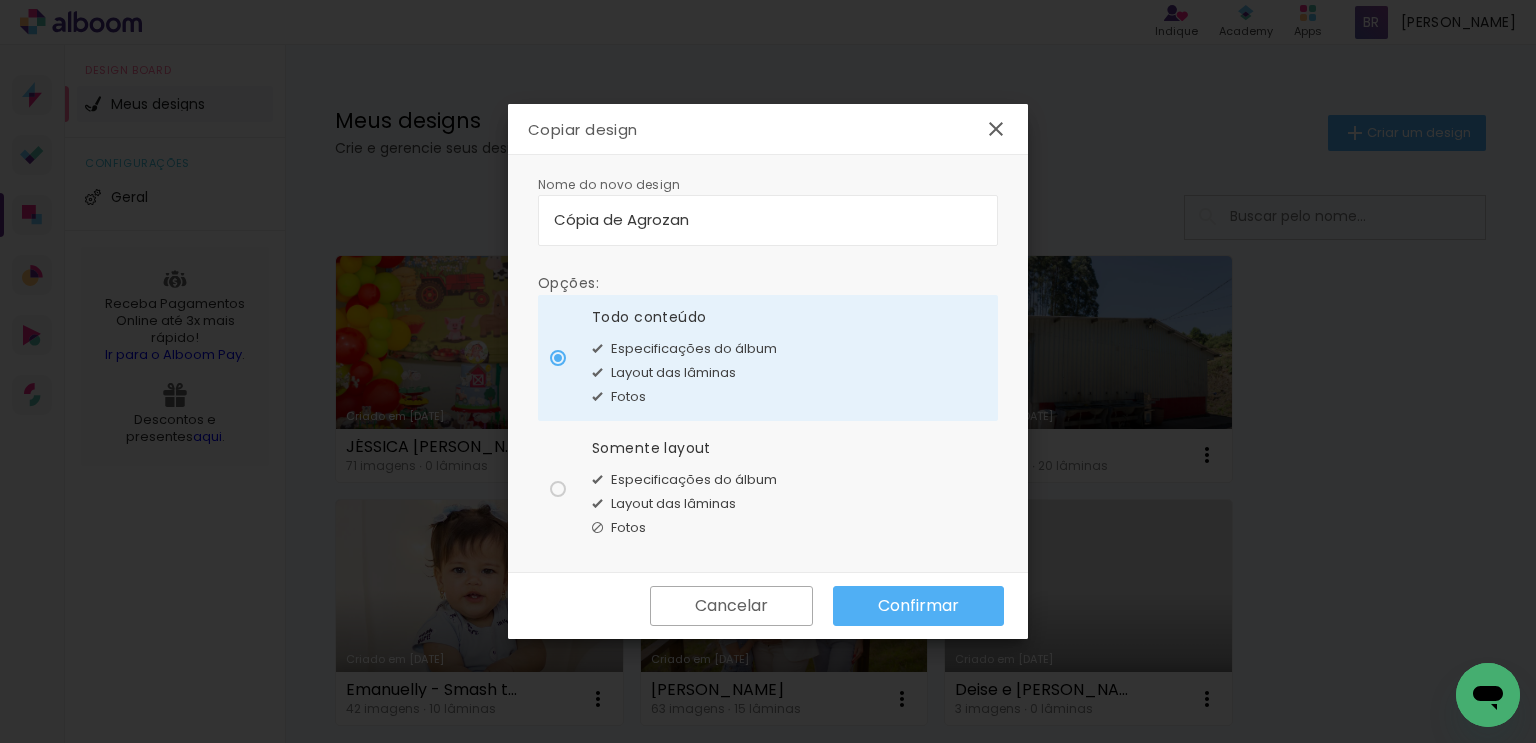 drag, startPoint x: 620, startPoint y: 216, endPoint x: 266, endPoint y: 222, distance: 354.05084 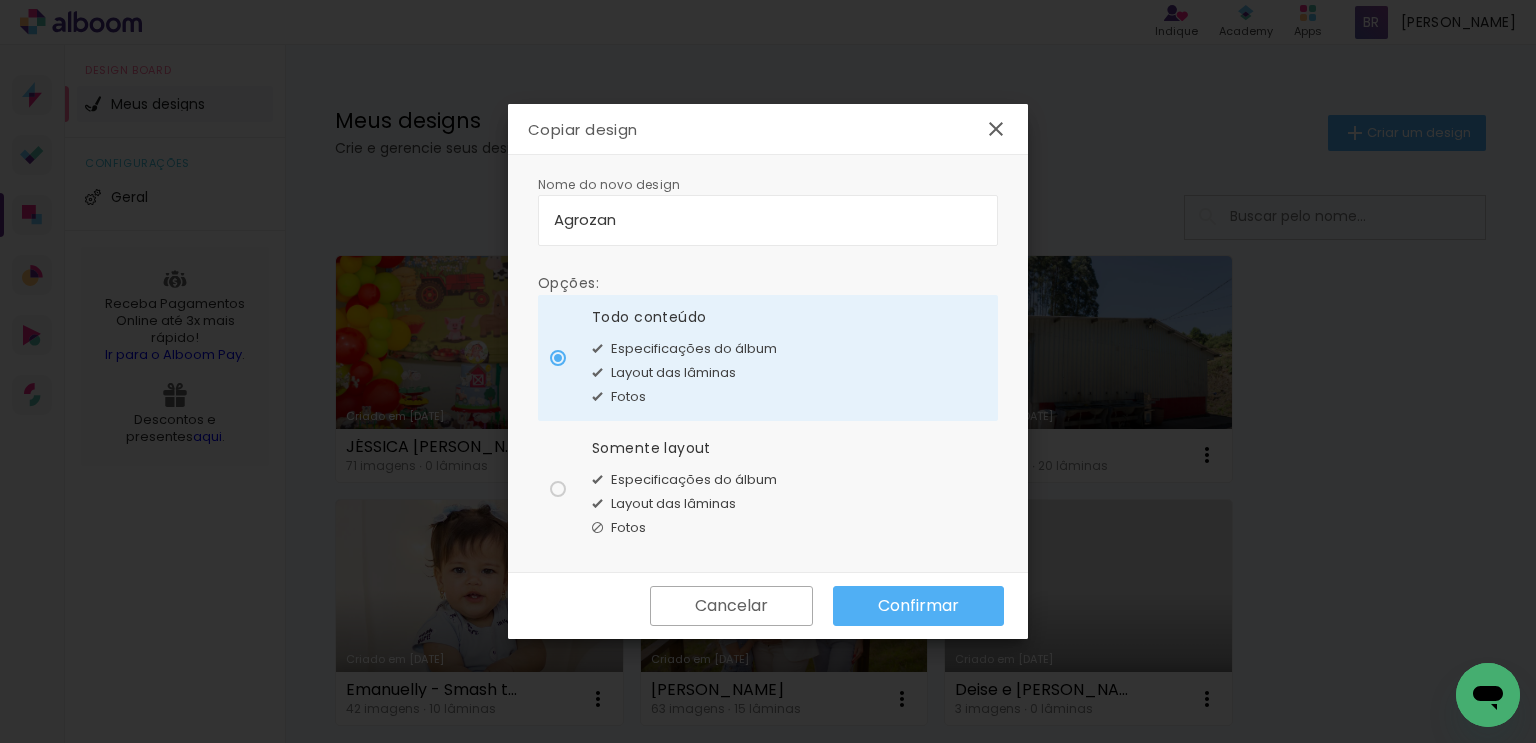 type on "Agrozan" 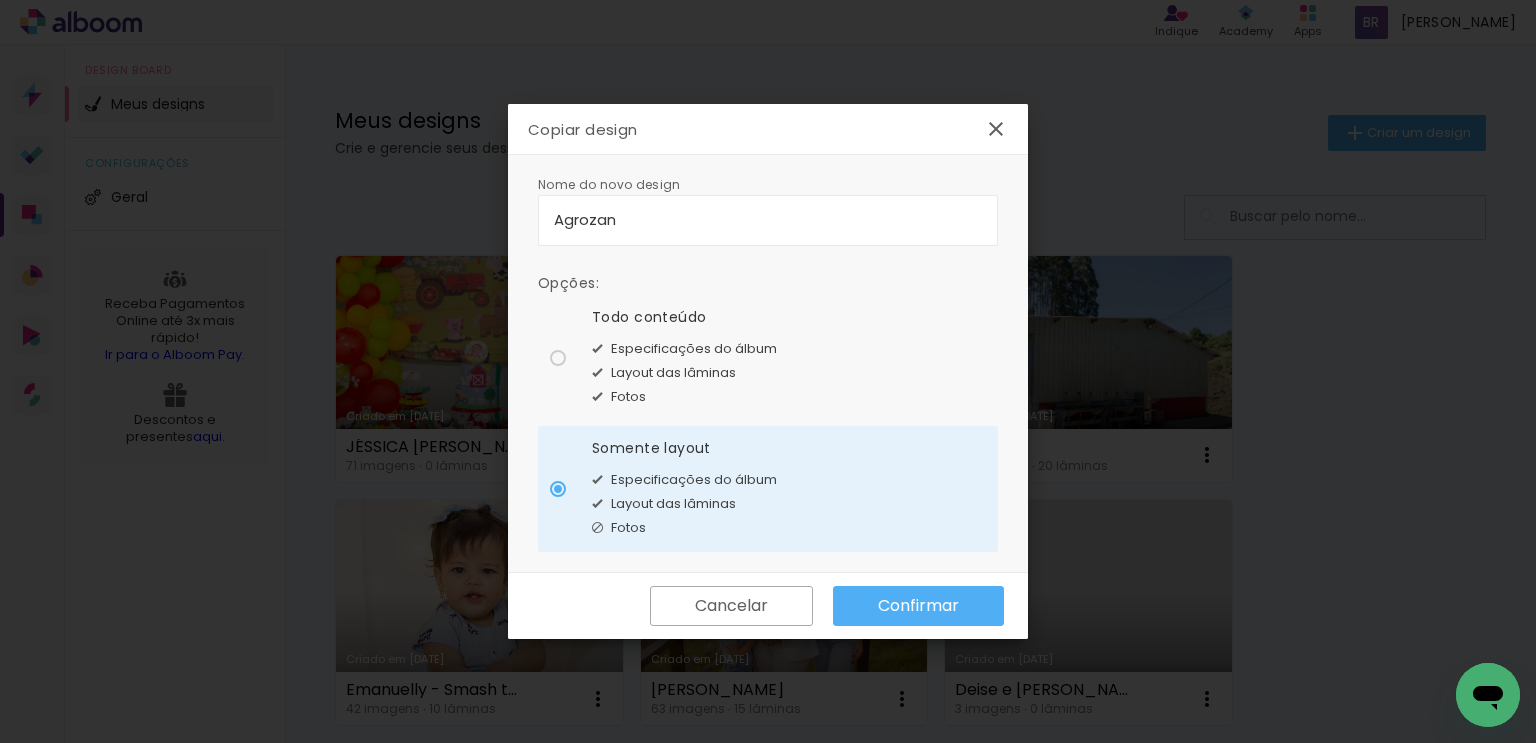 click on "Confirmar" at bounding box center [0, 0] 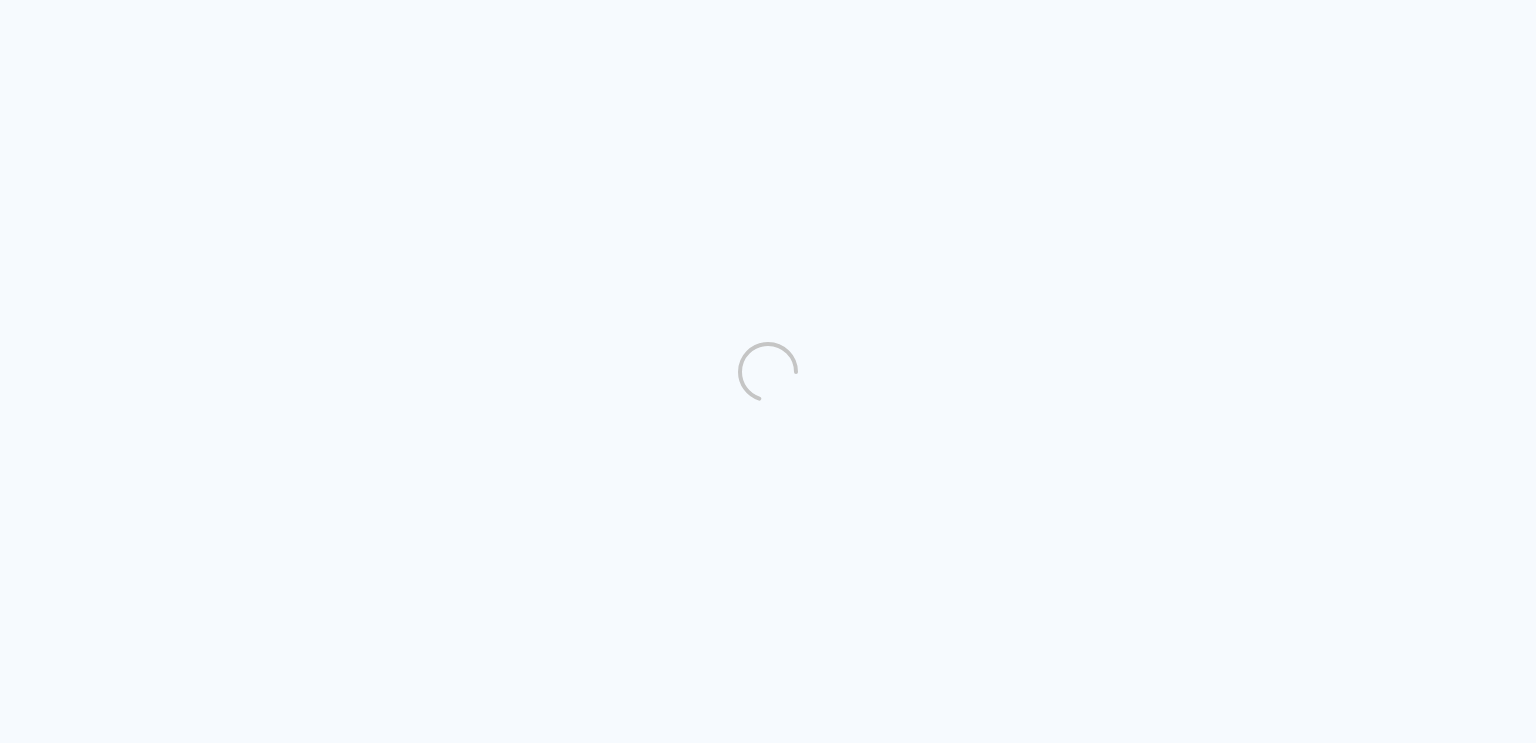 scroll, scrollTop: 0, scrollLeft: 0, axis: both 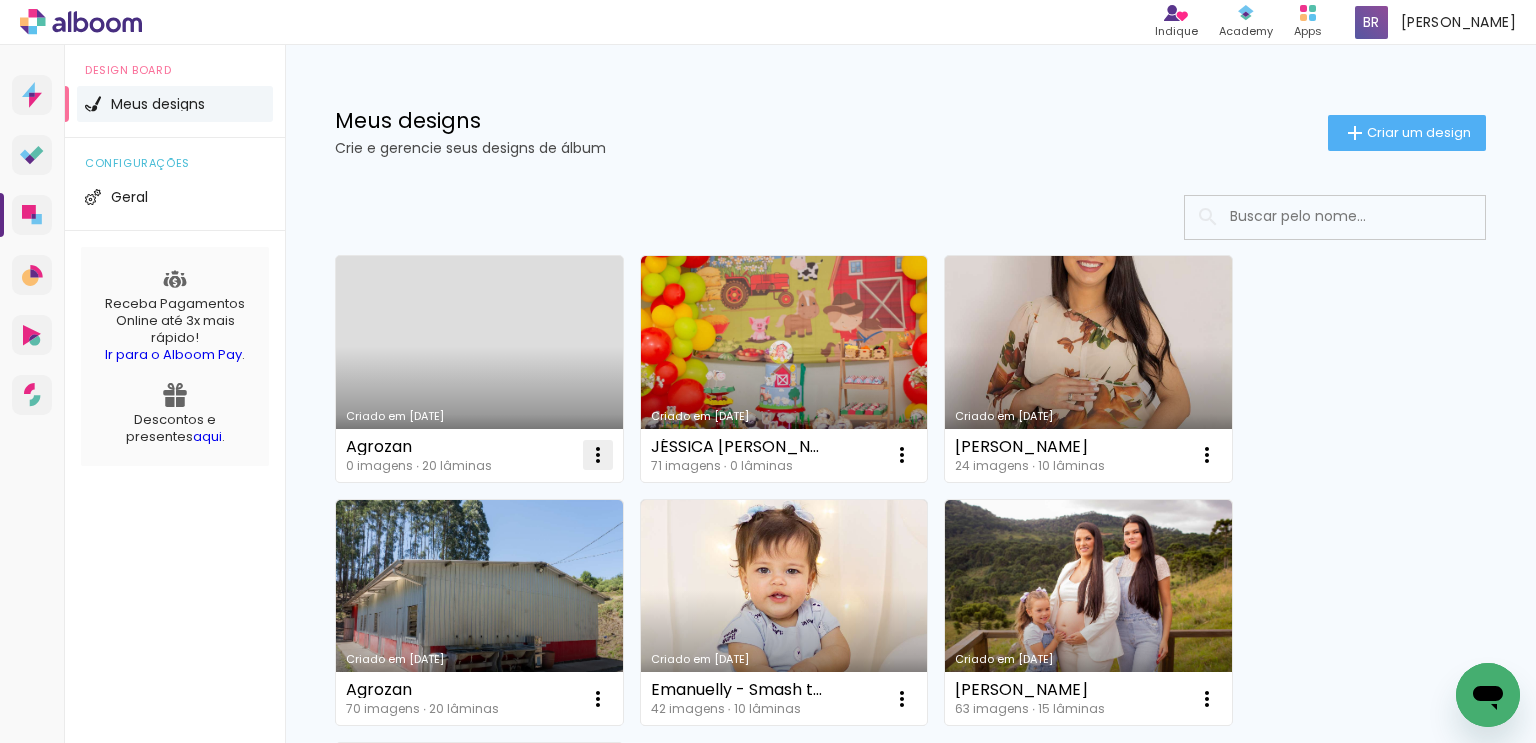 click at bounding box center (598, 455) 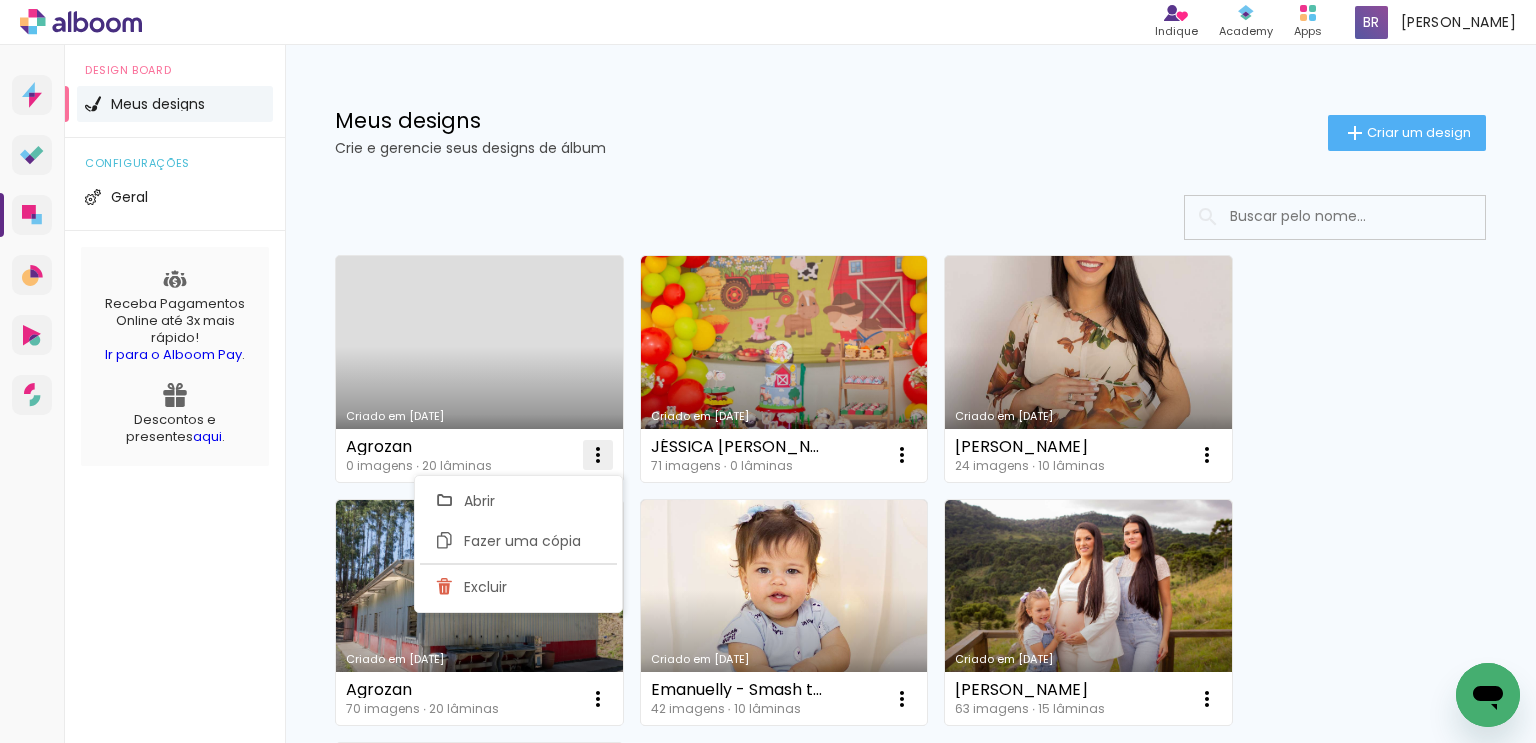 scroll, scrollTop: 0, scrollLeft: 0, axis: both 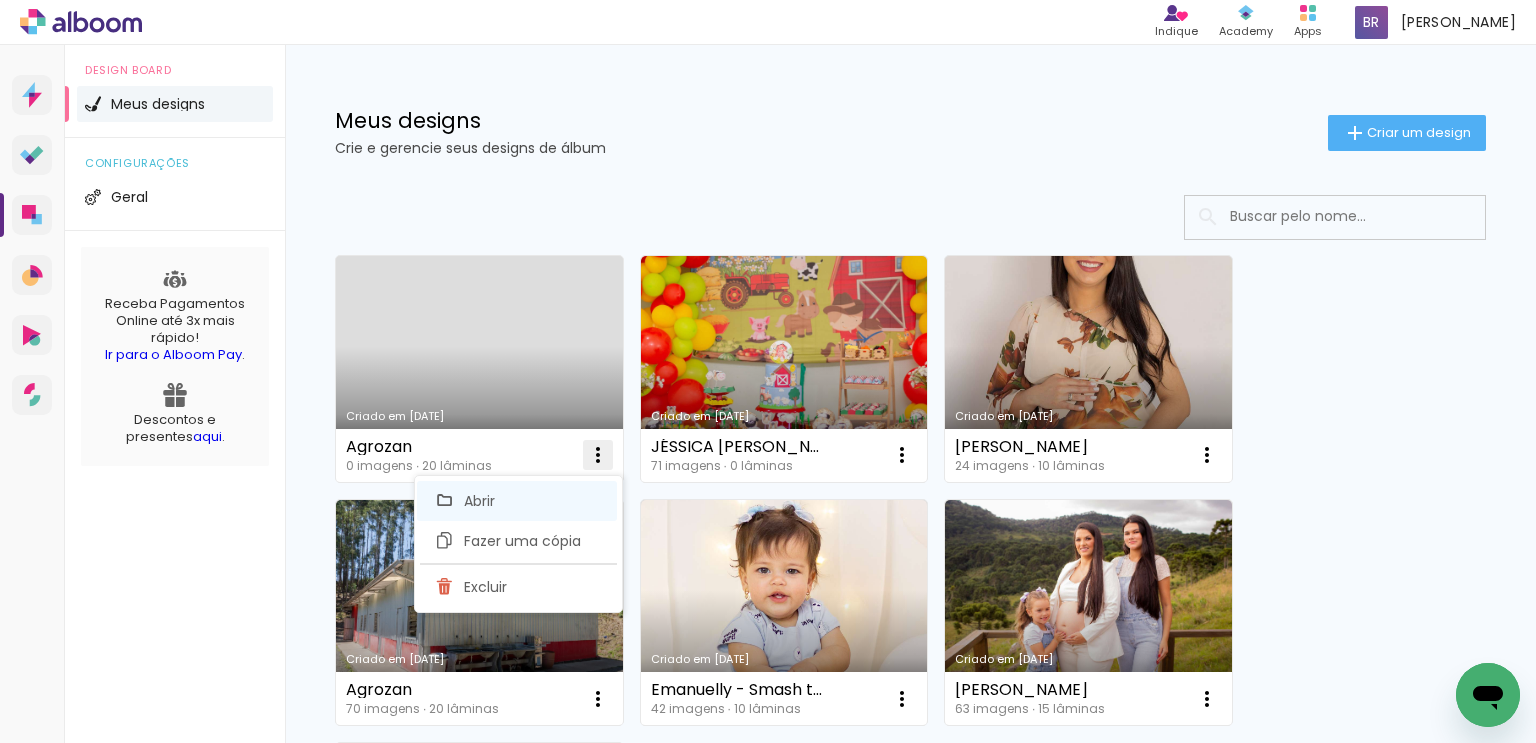 click on "Abrir" 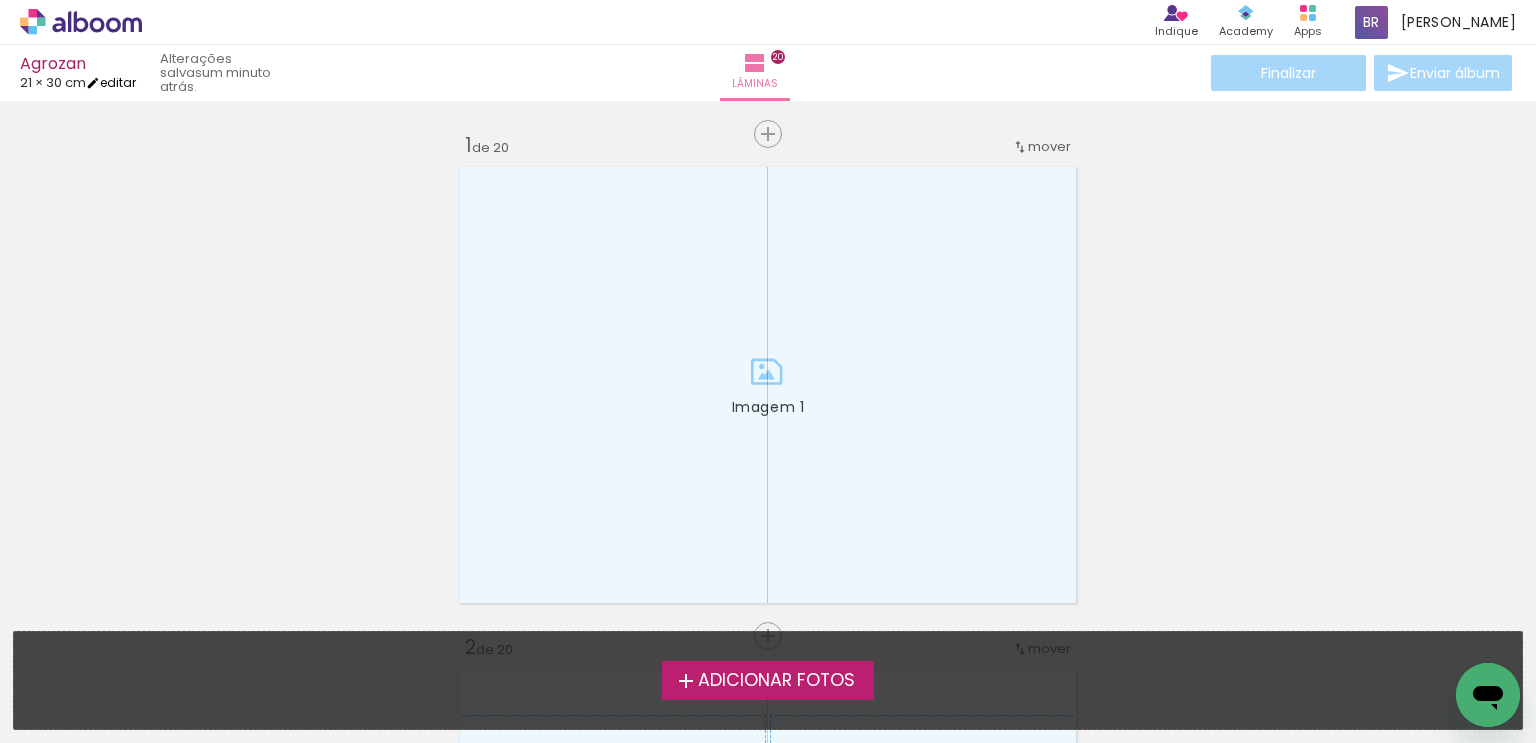 click on "editar" at bounding box center [111, 82] 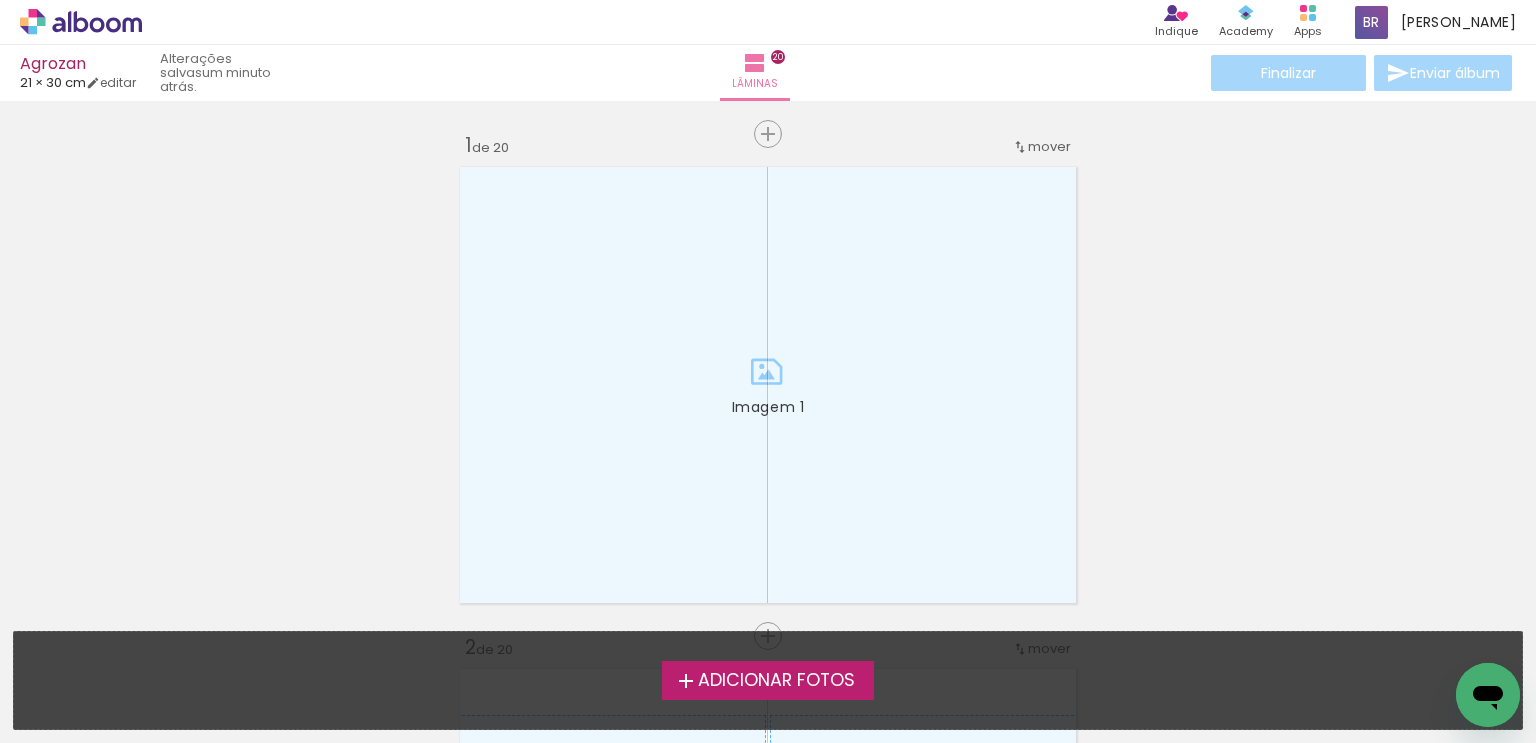 type on "30" 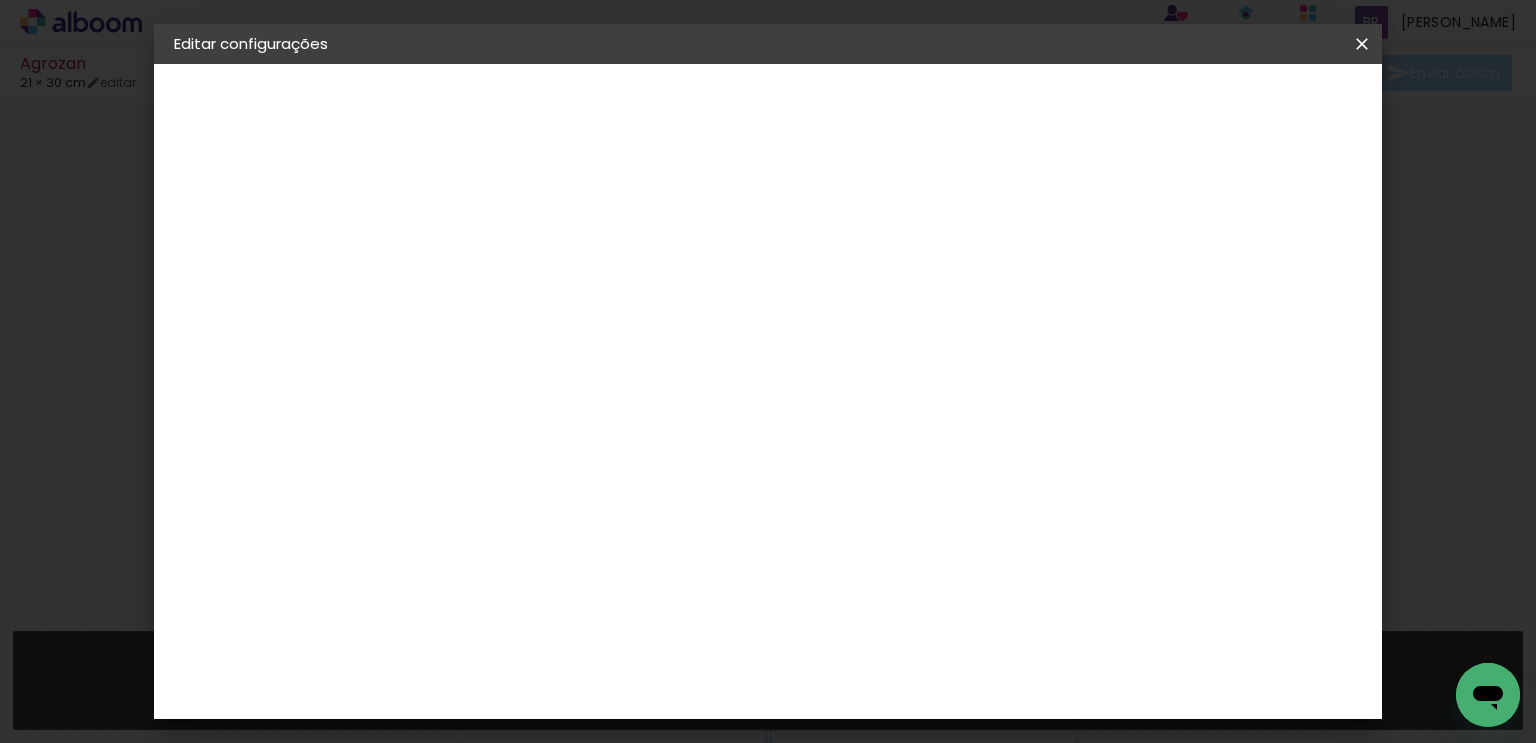 click on "Agrozan" at bounding box center [283, 148] 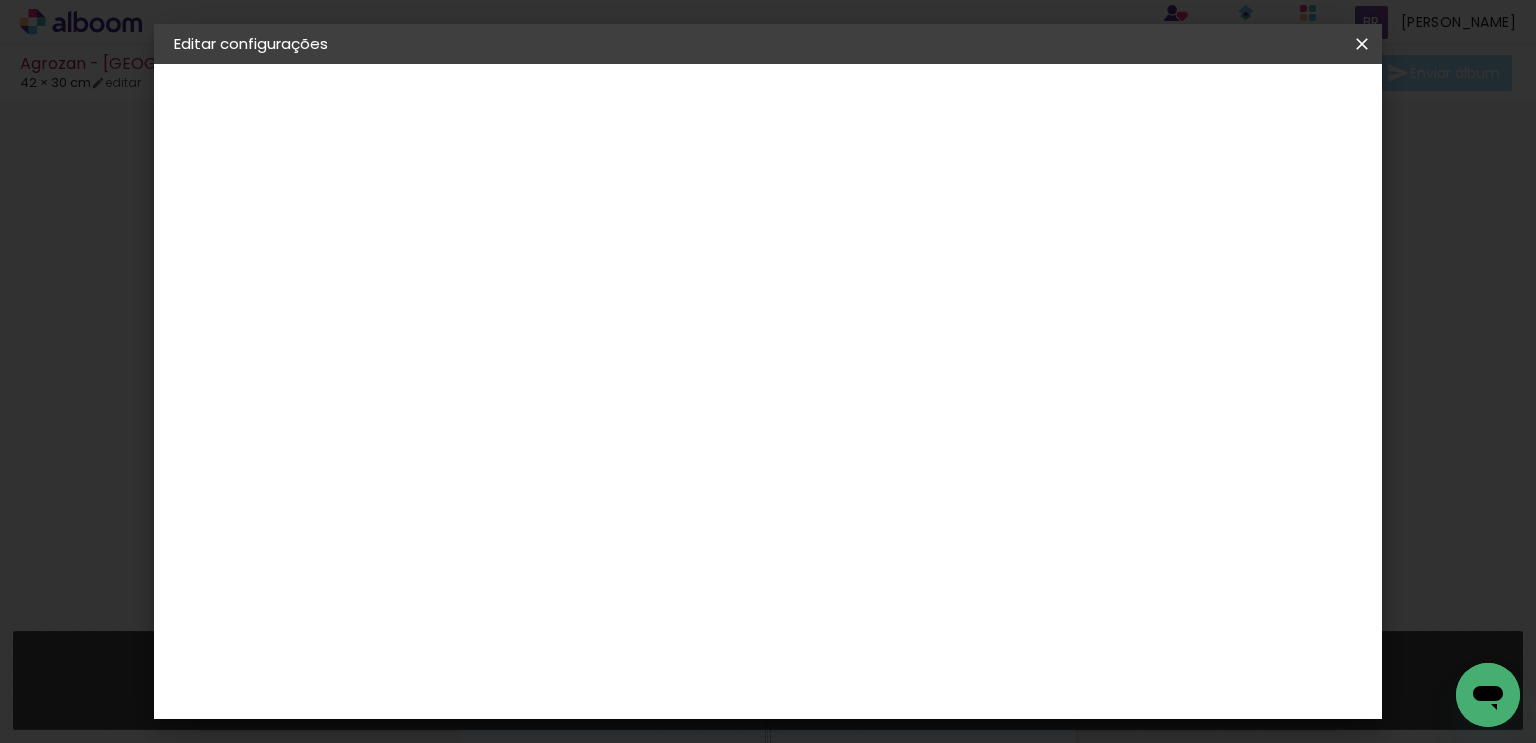 click on "Salvar configurações" at bounding box center [841, 113] 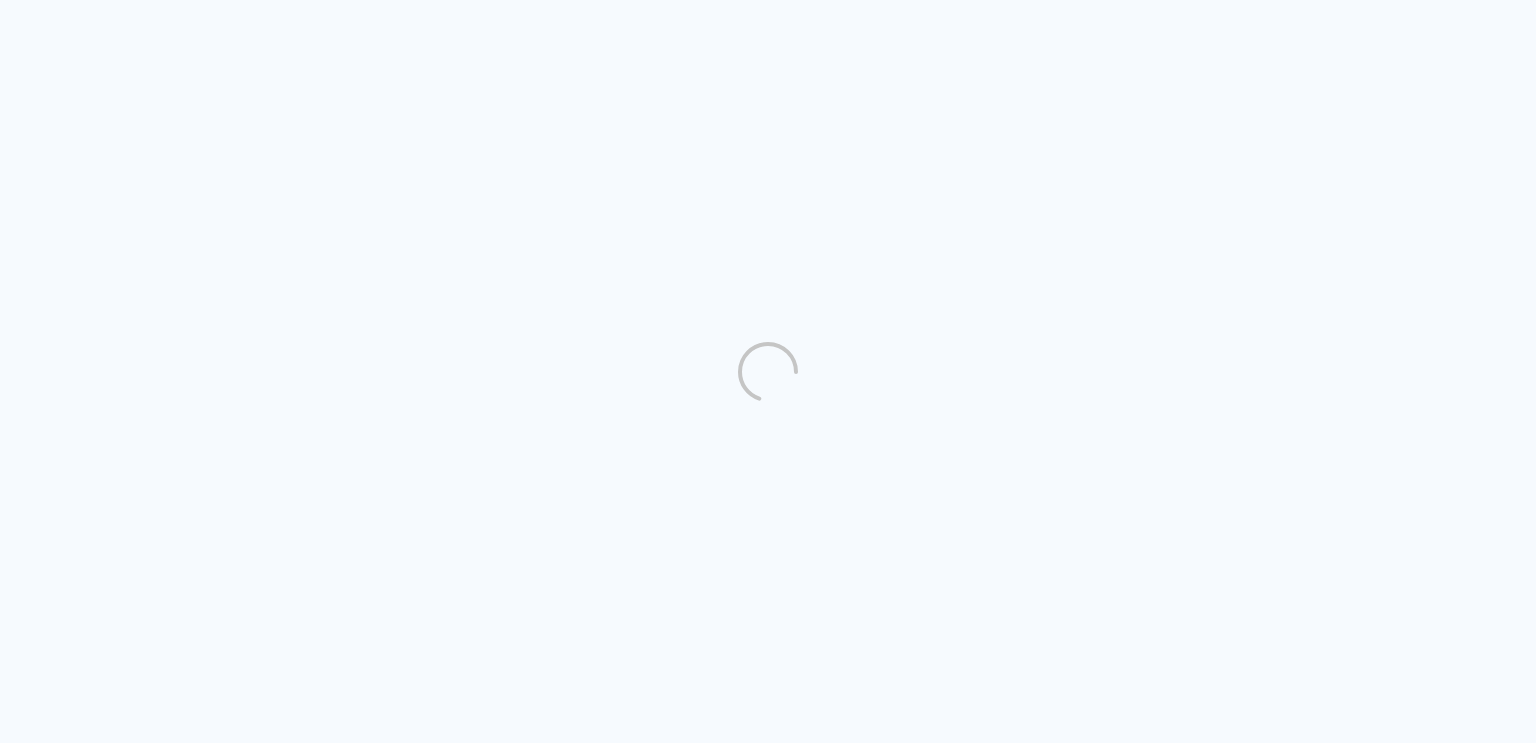 scroll, scrollTop: 0, scrollLeft: 0, axis: both 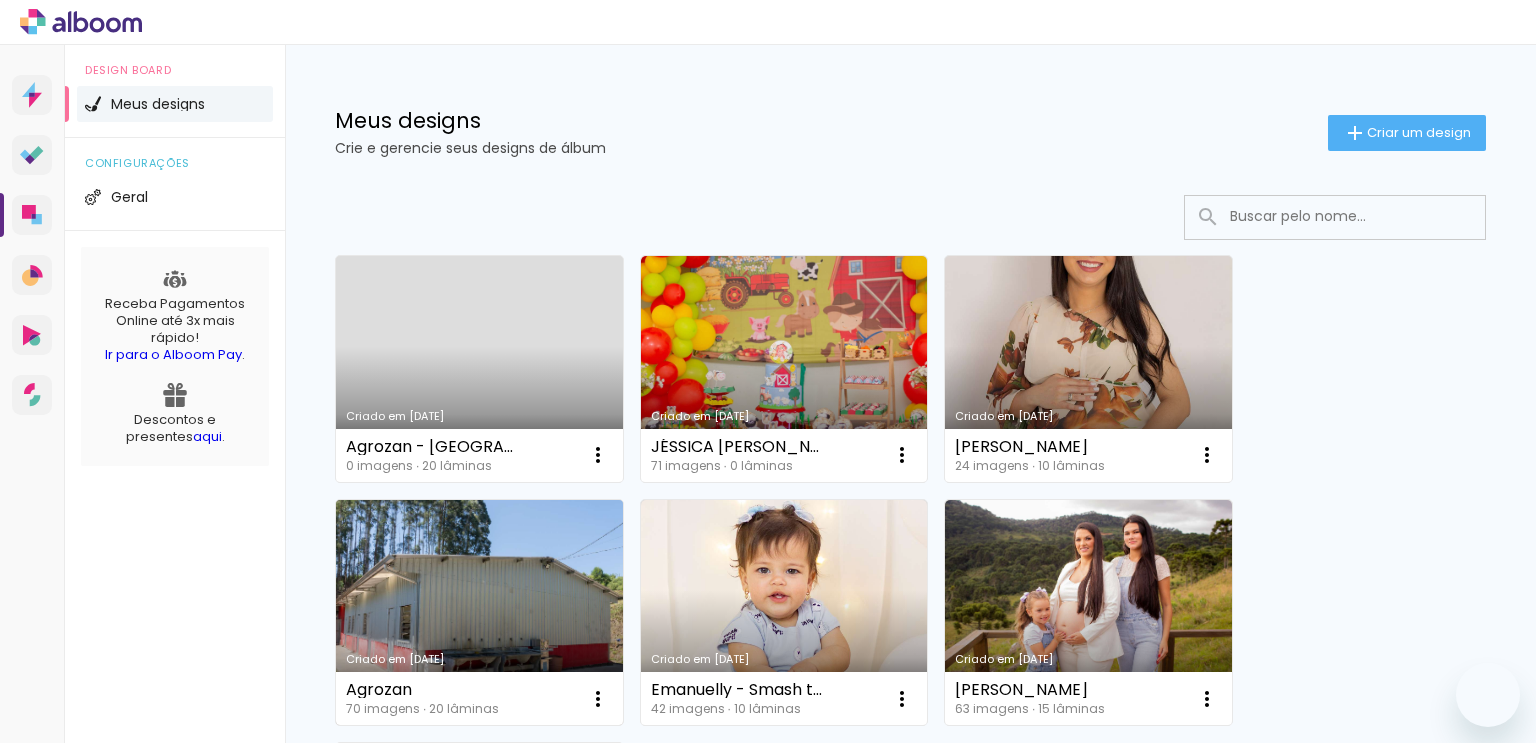 click on "Criado em [DATE]" at bounding box center [479, 613] 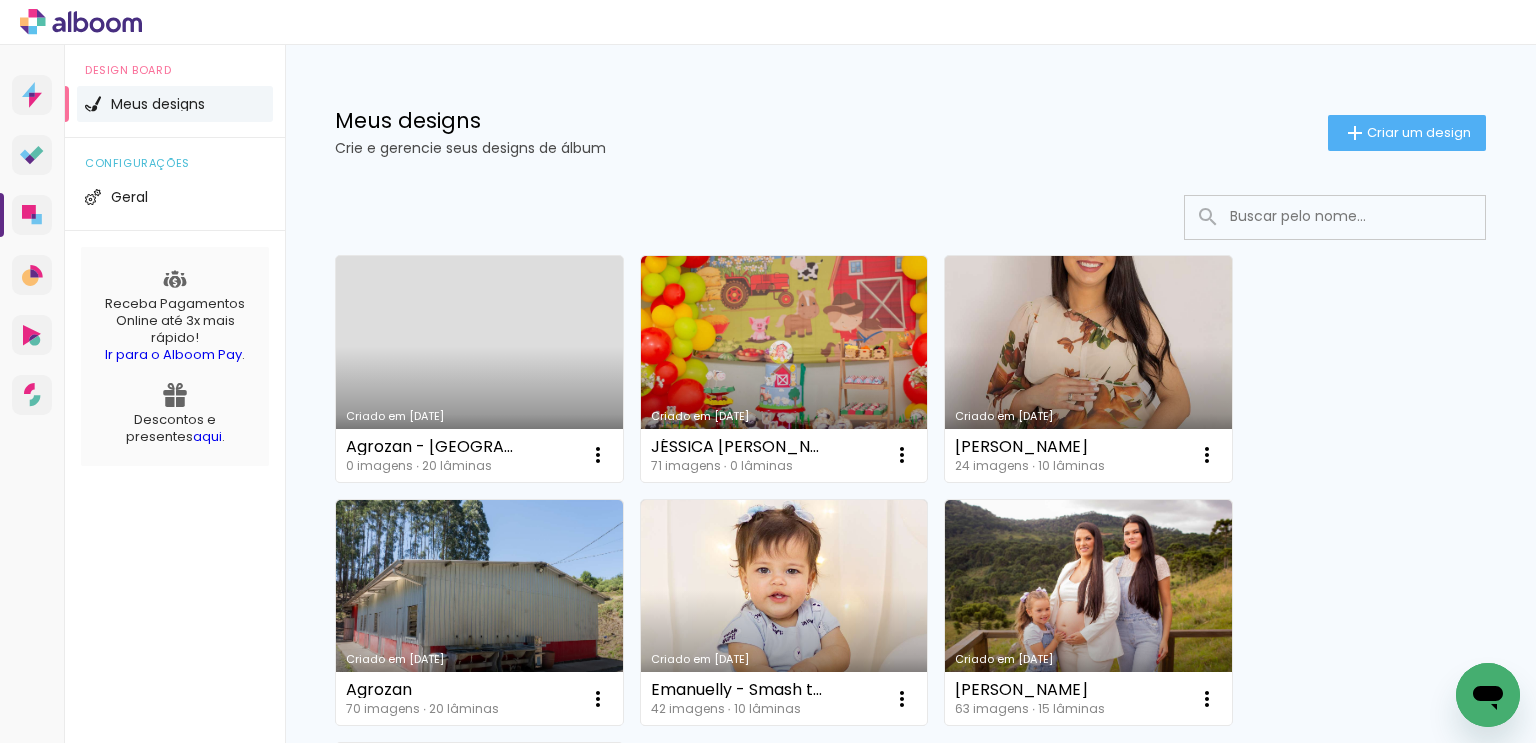 scroll, scrollTop: 0, scrollLeft: 0, axis: both 